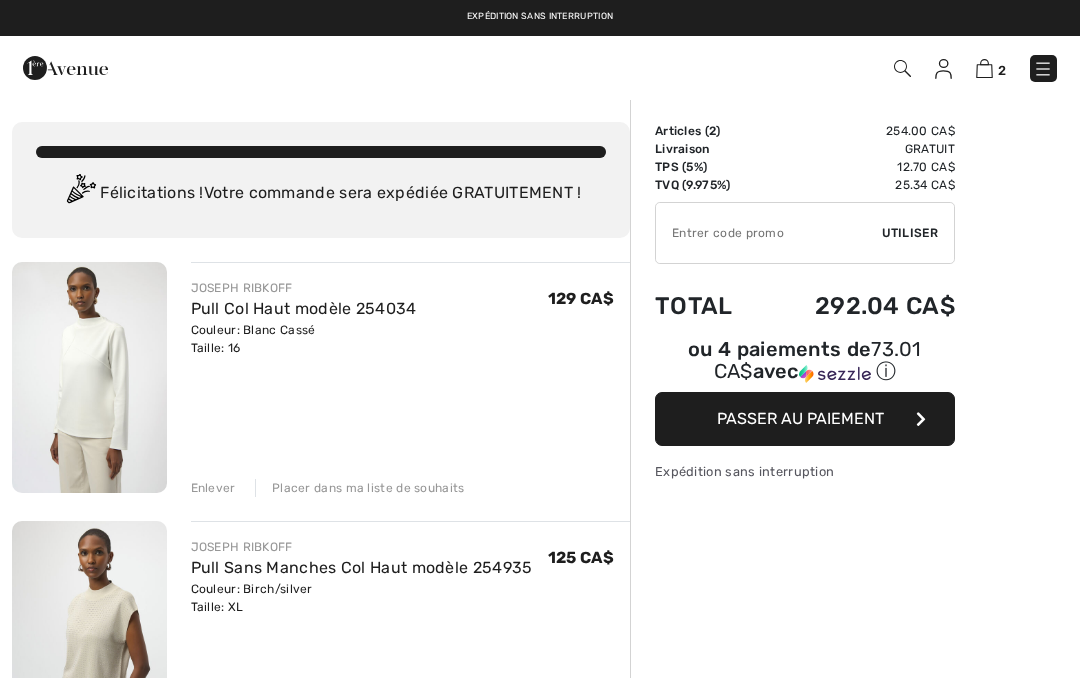 scroll, scrollTop: 0, scrollLeft: 0, axis: both 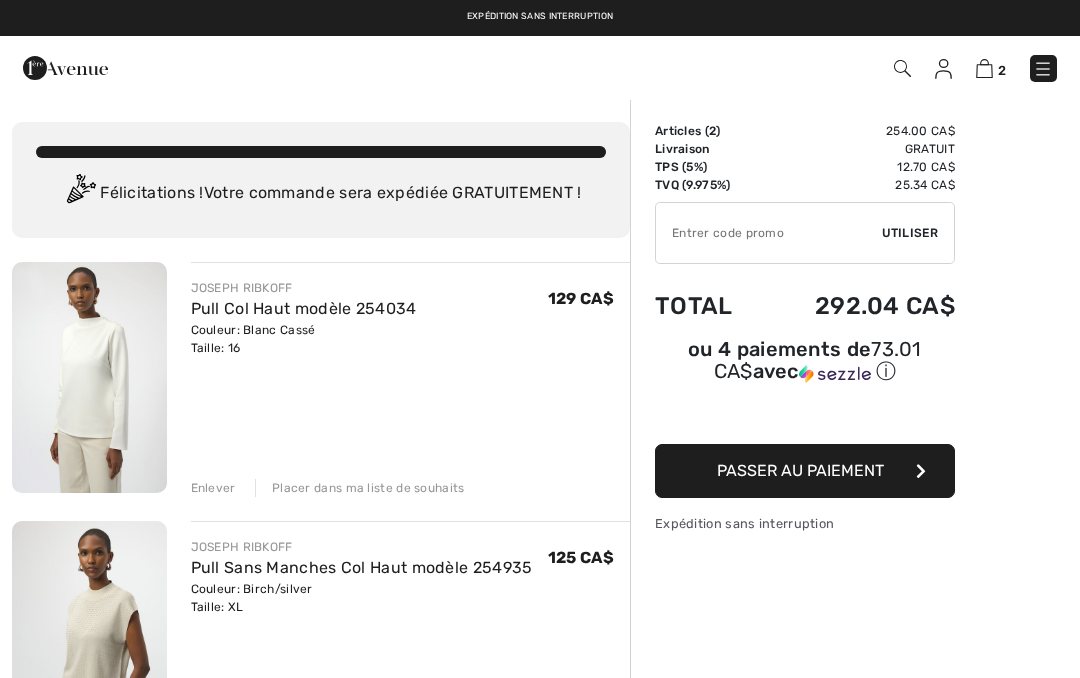 click on "Enlever" at bounding box center [213, 488] 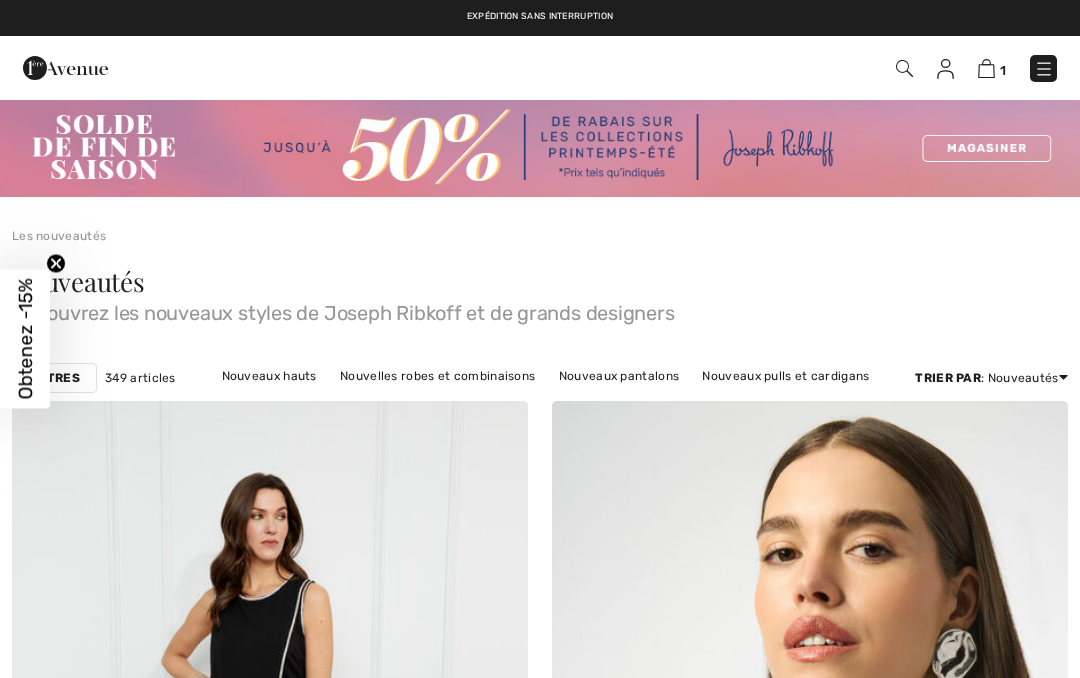 checkbox on "true" 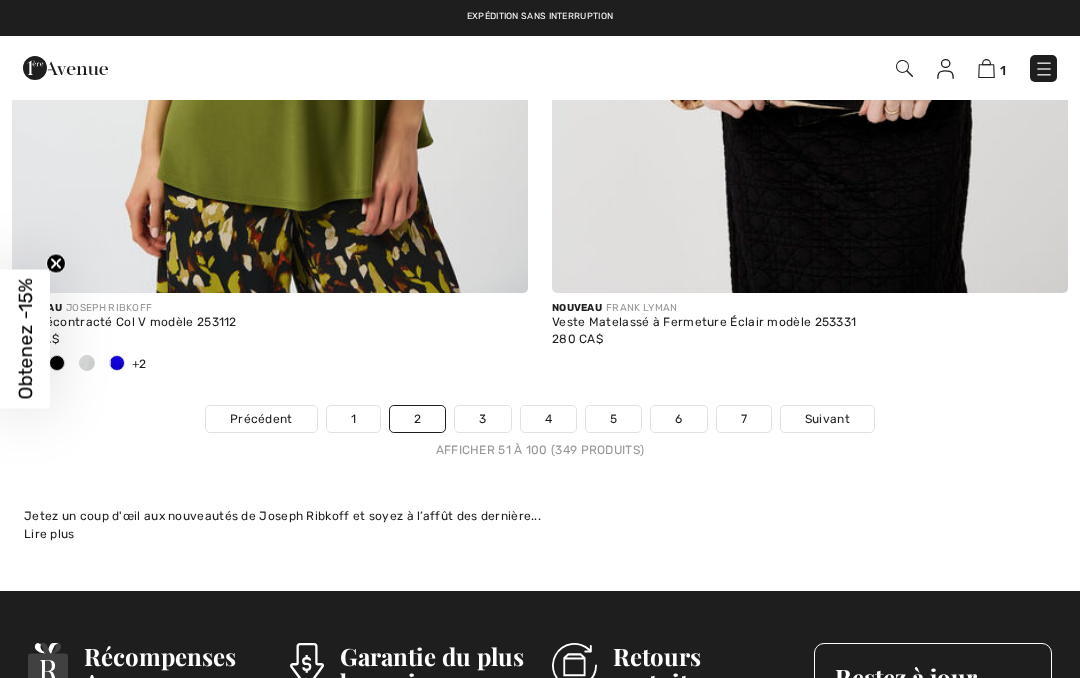 scroll, scrollTop: 0, scrollLeft: 0, axis: both 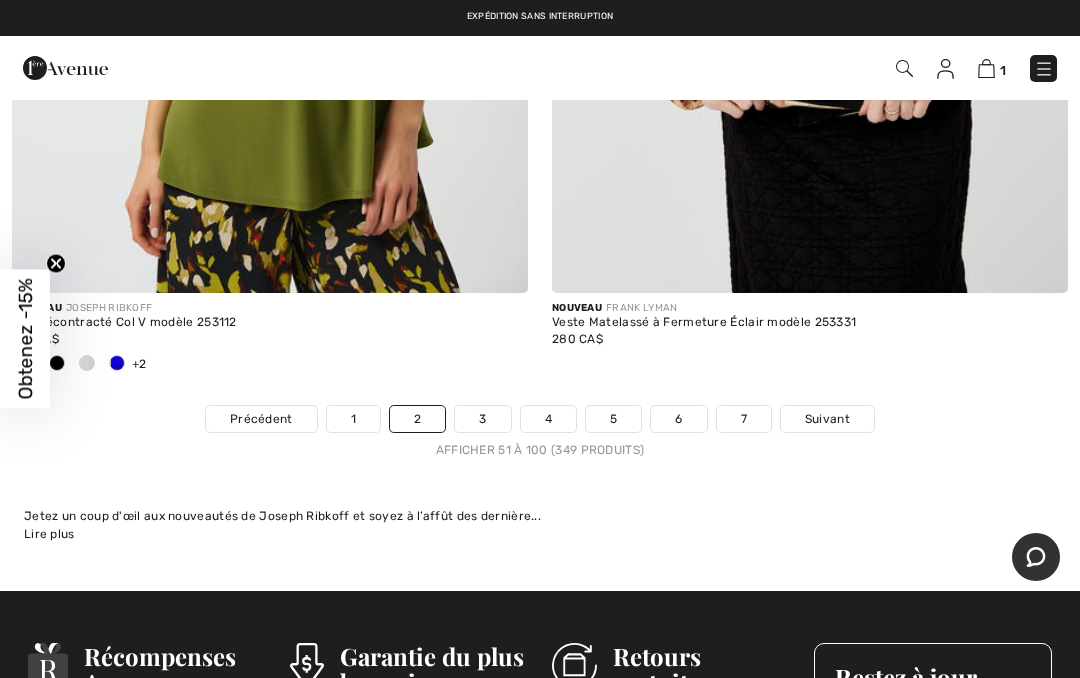 click on "3" at bounding box center [482, 419] 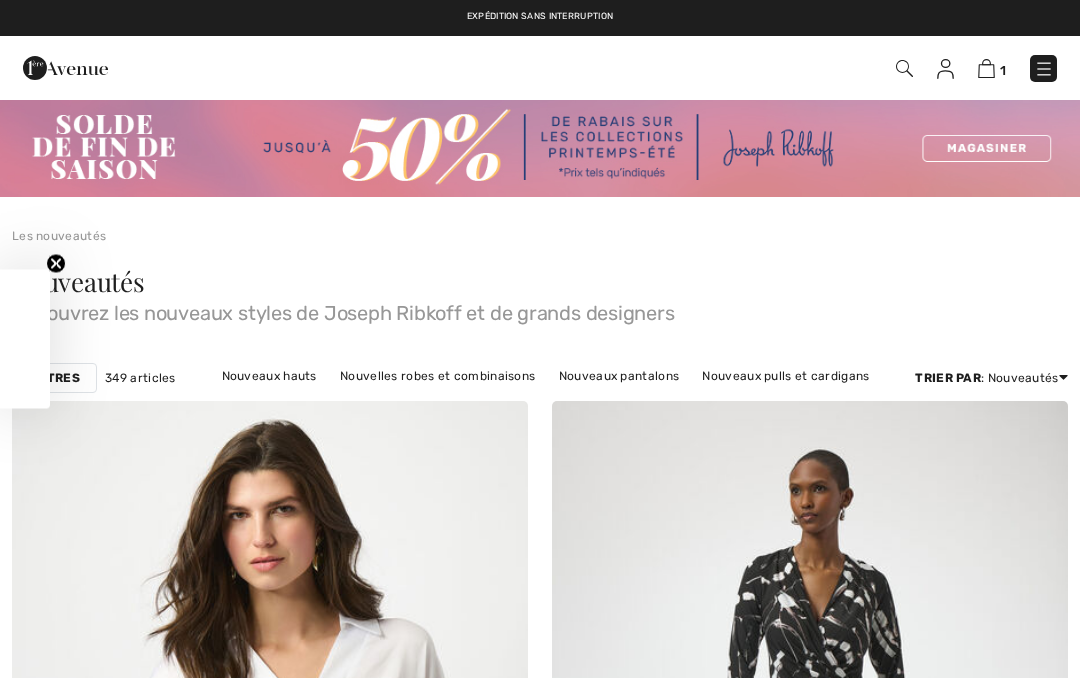 checkbox on "true" 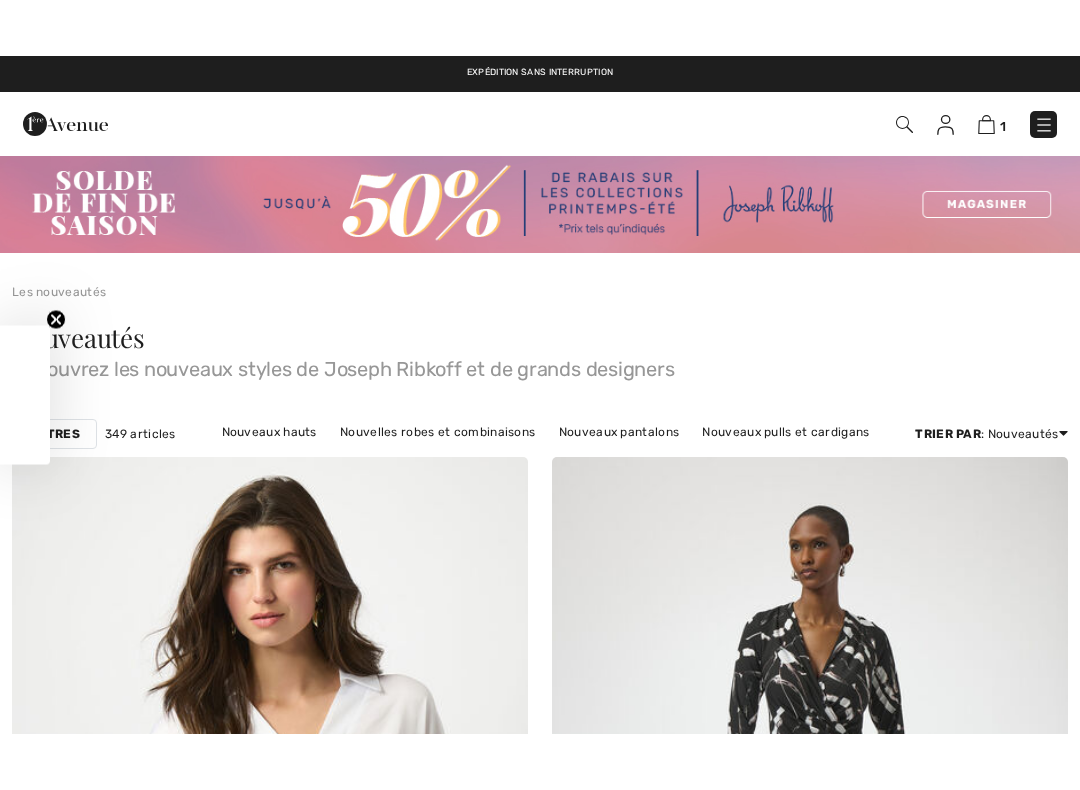 scroll, scrollTop: 191, scrollLeft: 0, axis: vertical 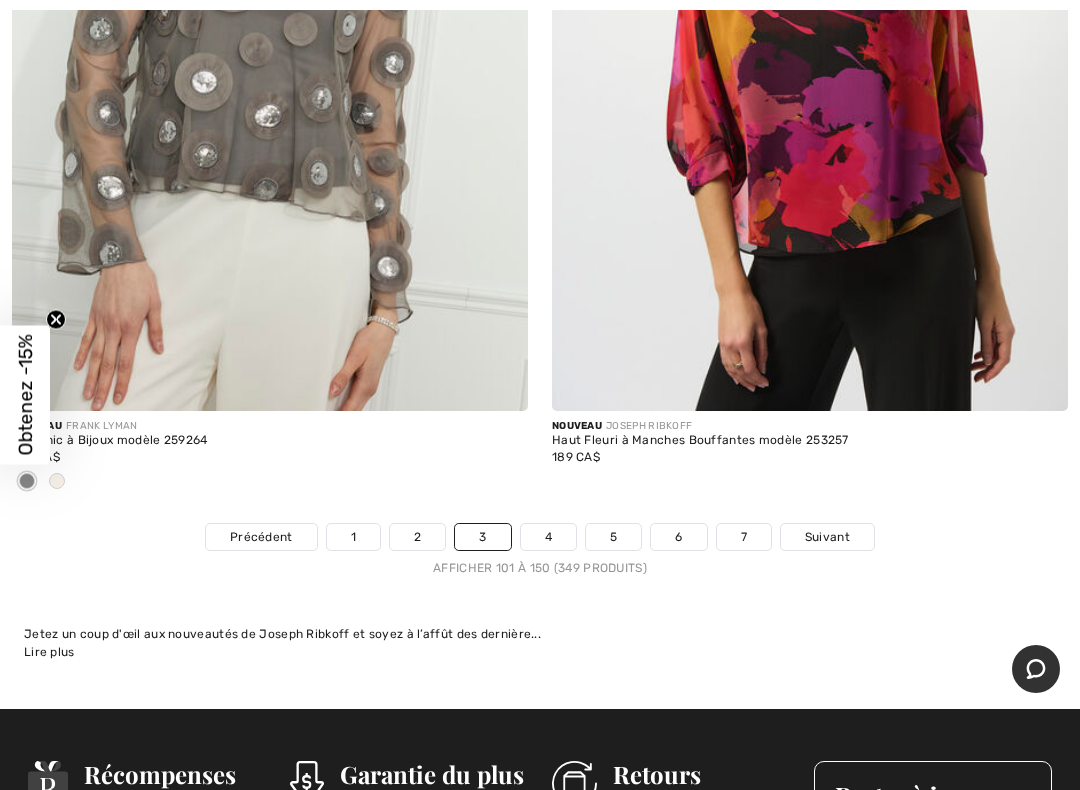 click on "4" at bounding box center (548, 537) 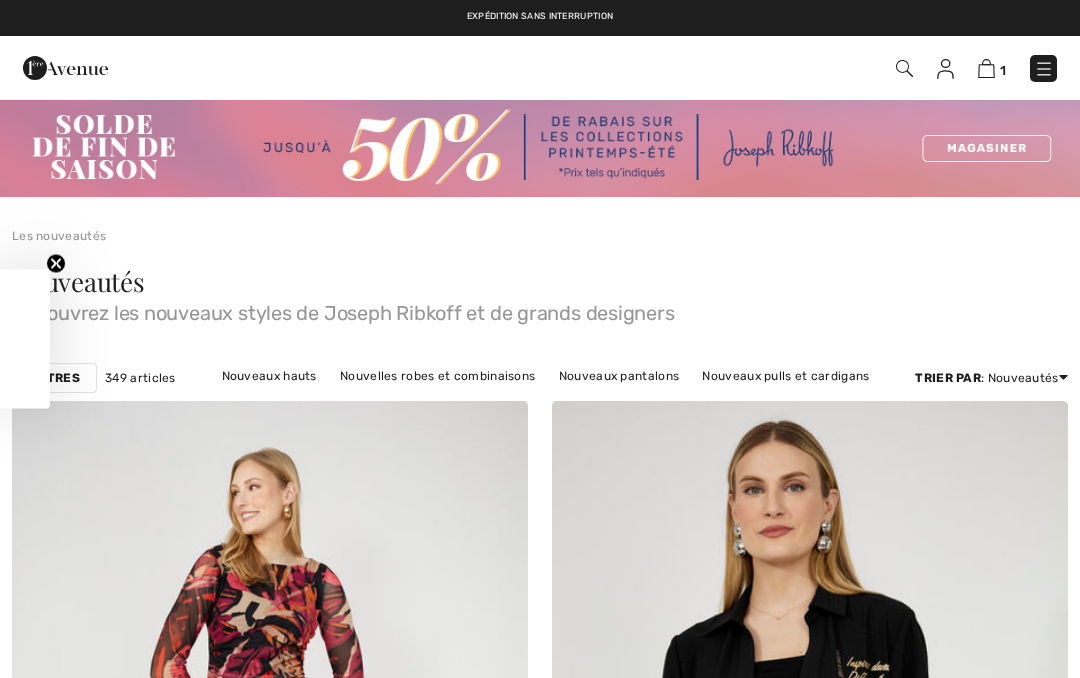 scroll, scrollTop: 0, scrollLeft: 0, axis: both 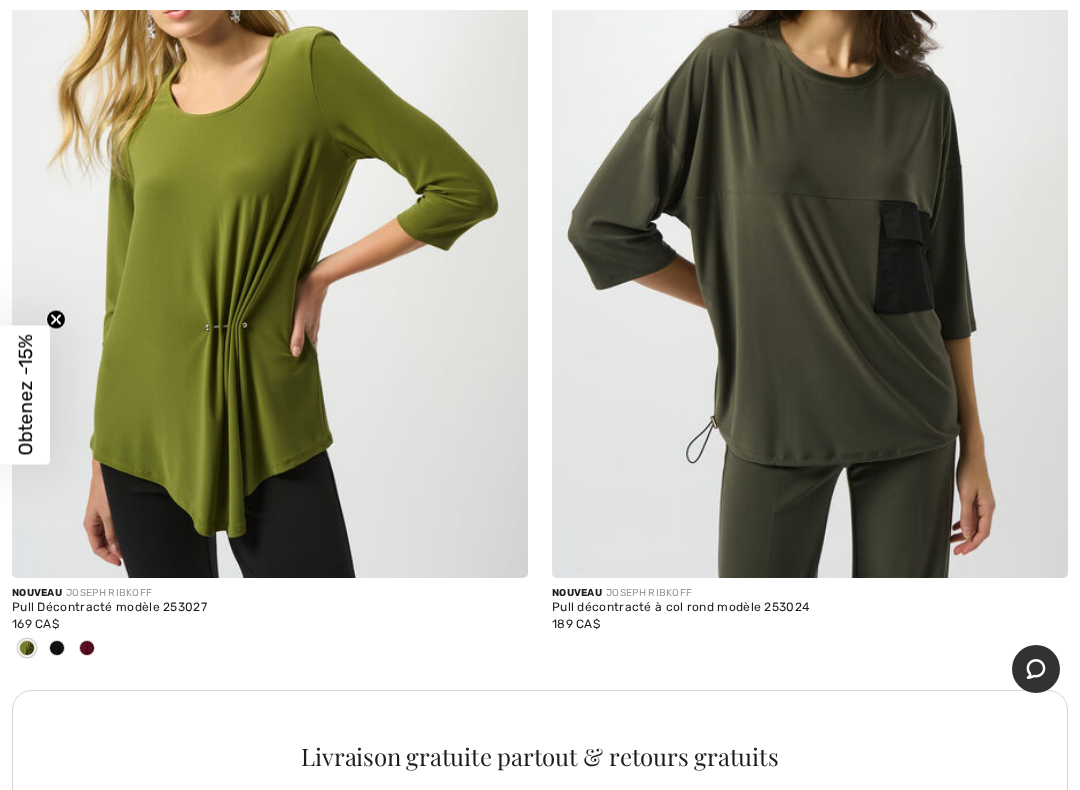 click at bounding box center [270, 191] 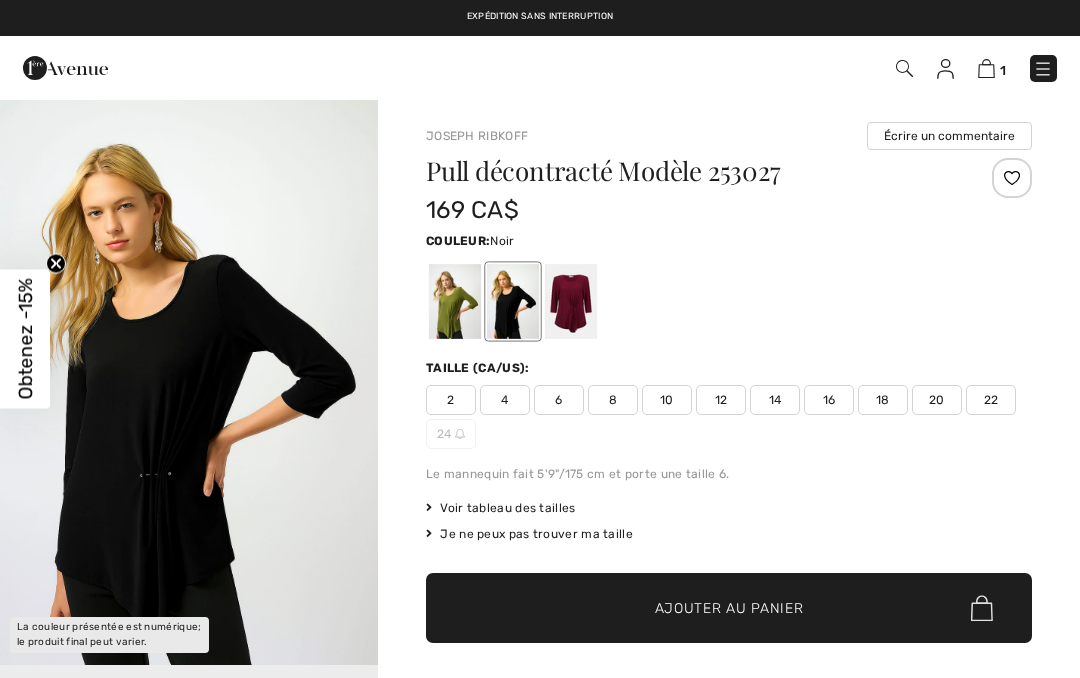 checkbox on "true" 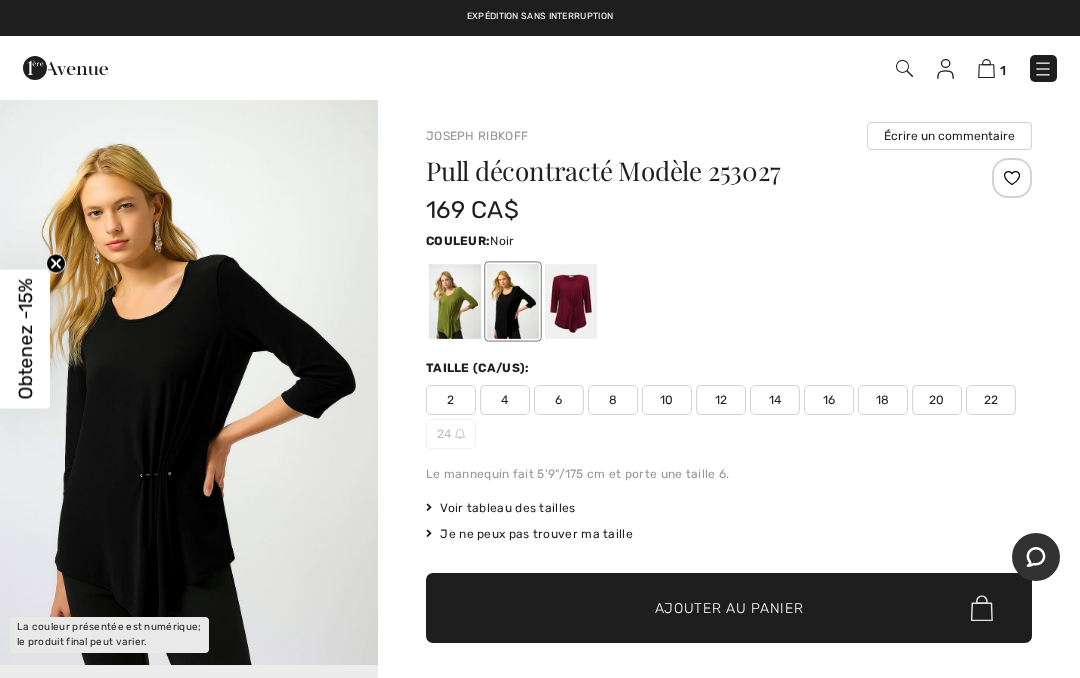 scroll, scrollTop: 0, scrollLeft: 0, axis: both 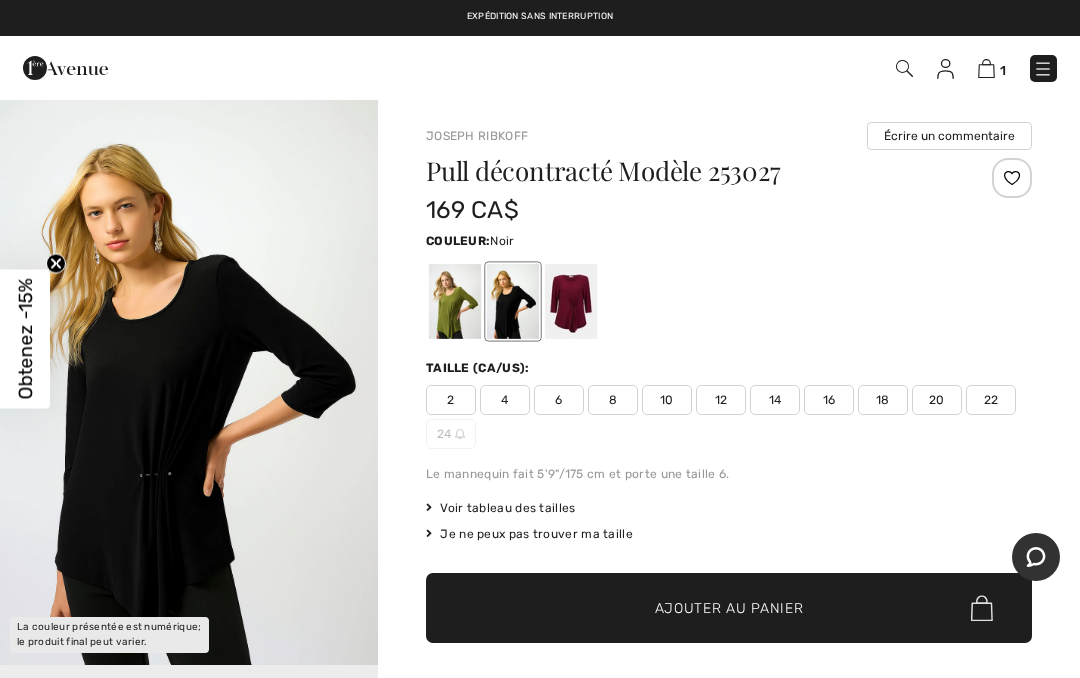 click at bounding box center (513, 301) 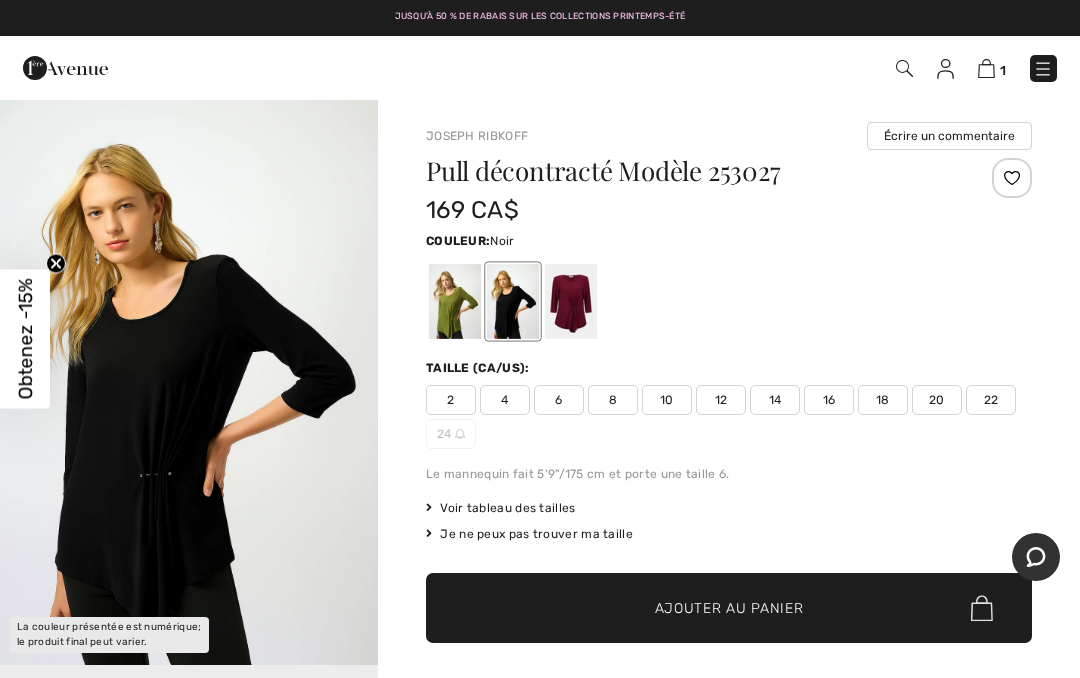 click at bounding box center (455, 301) 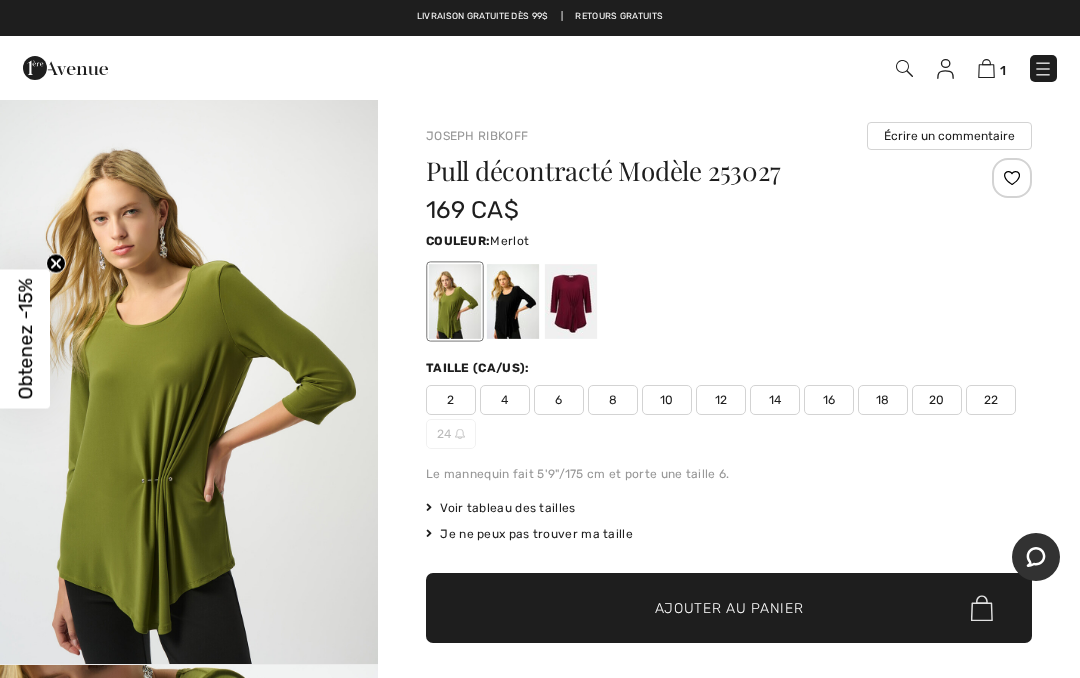 click at bounding box center [571, 301] 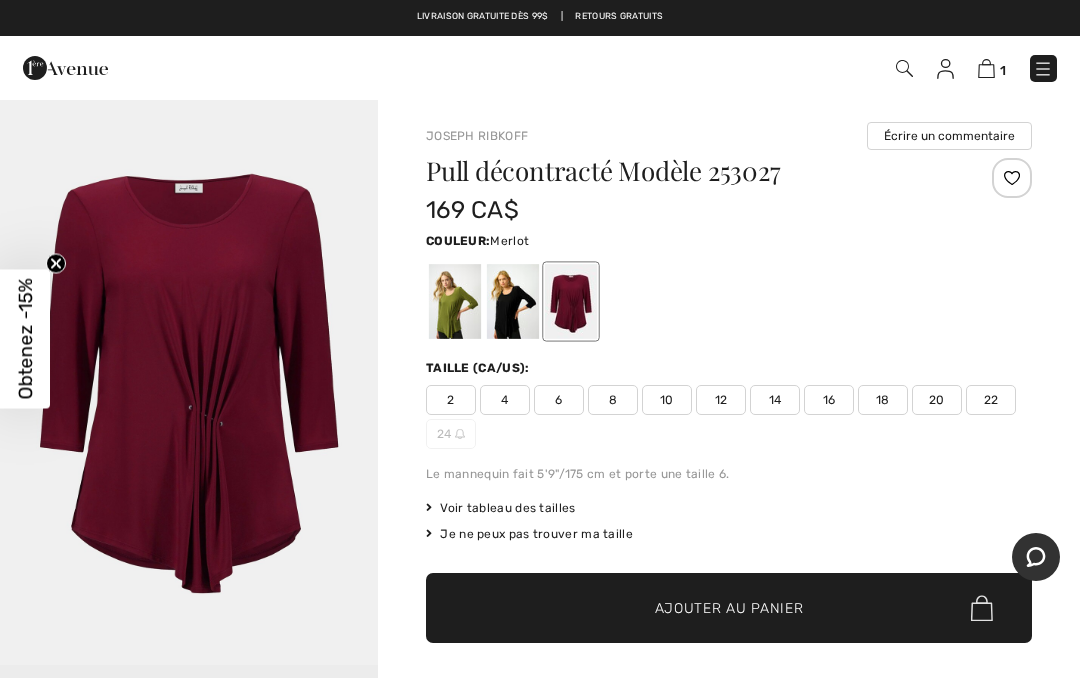 scroll, scrollTop: 69, scrollLeft: 0, axis: vertical 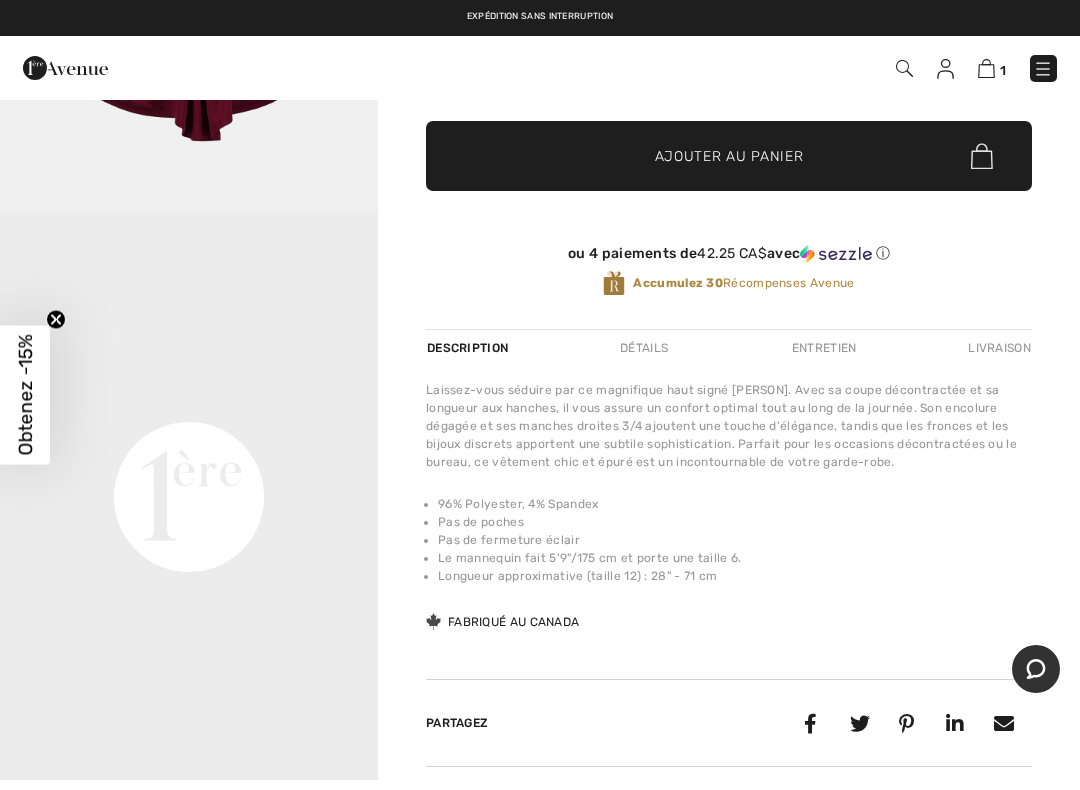 click on "Your browser does not support the video tag." at bounding box center [189, 307] 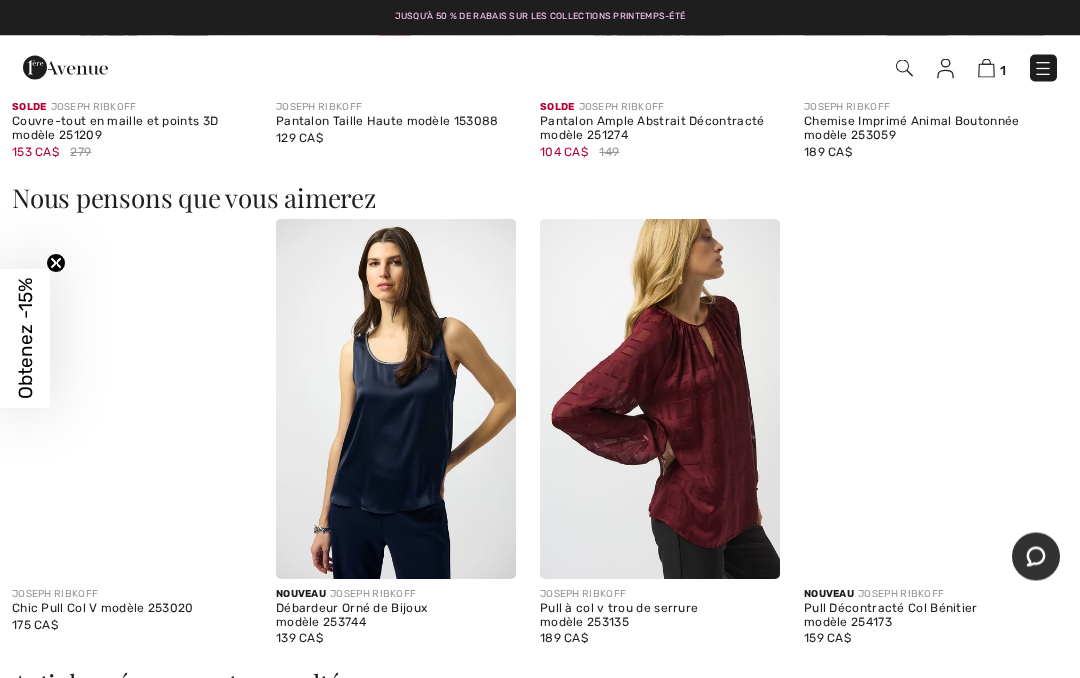 scroll, scrollTop: 1606, scrollLeft: 0, axis: vertical 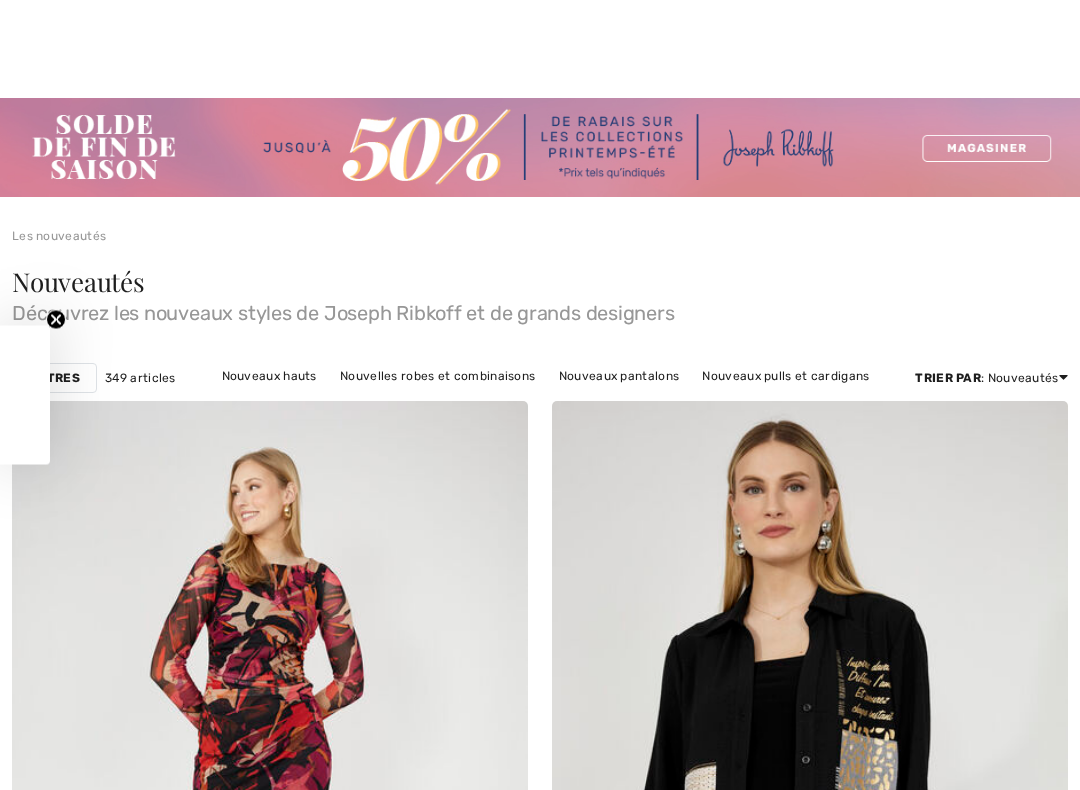 checkbox on "true" 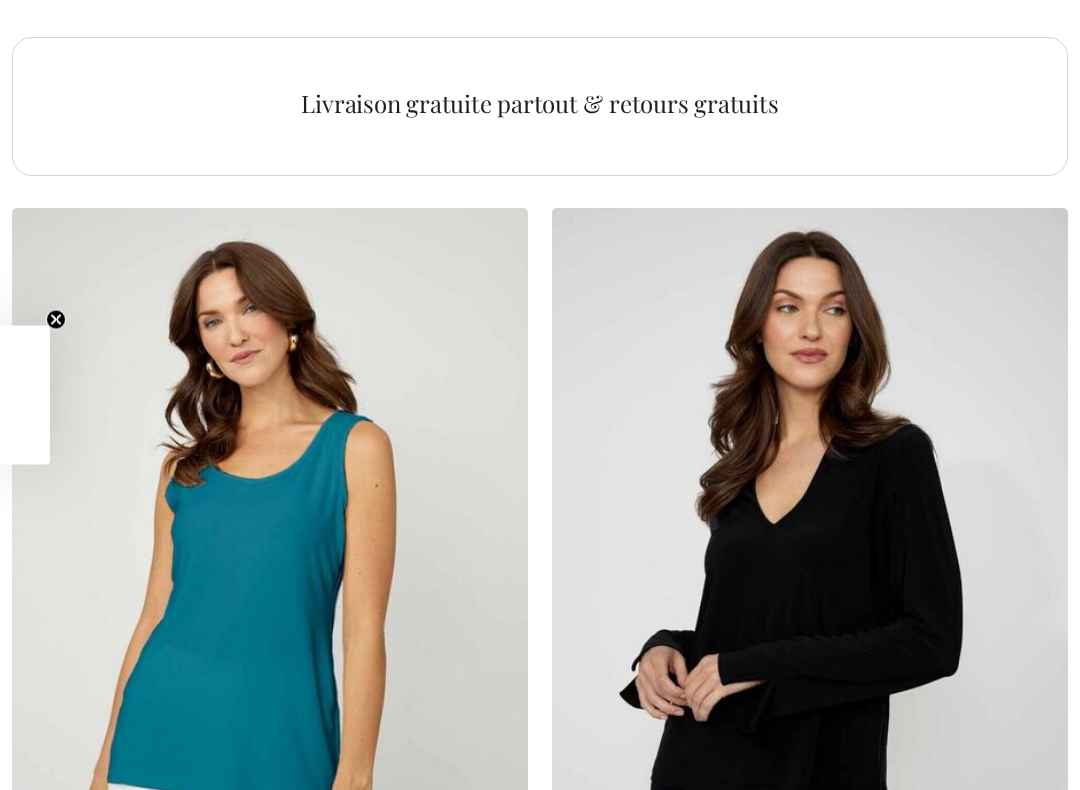 scroll, scrollTop: 0, scrollLeft: 0, axis: both 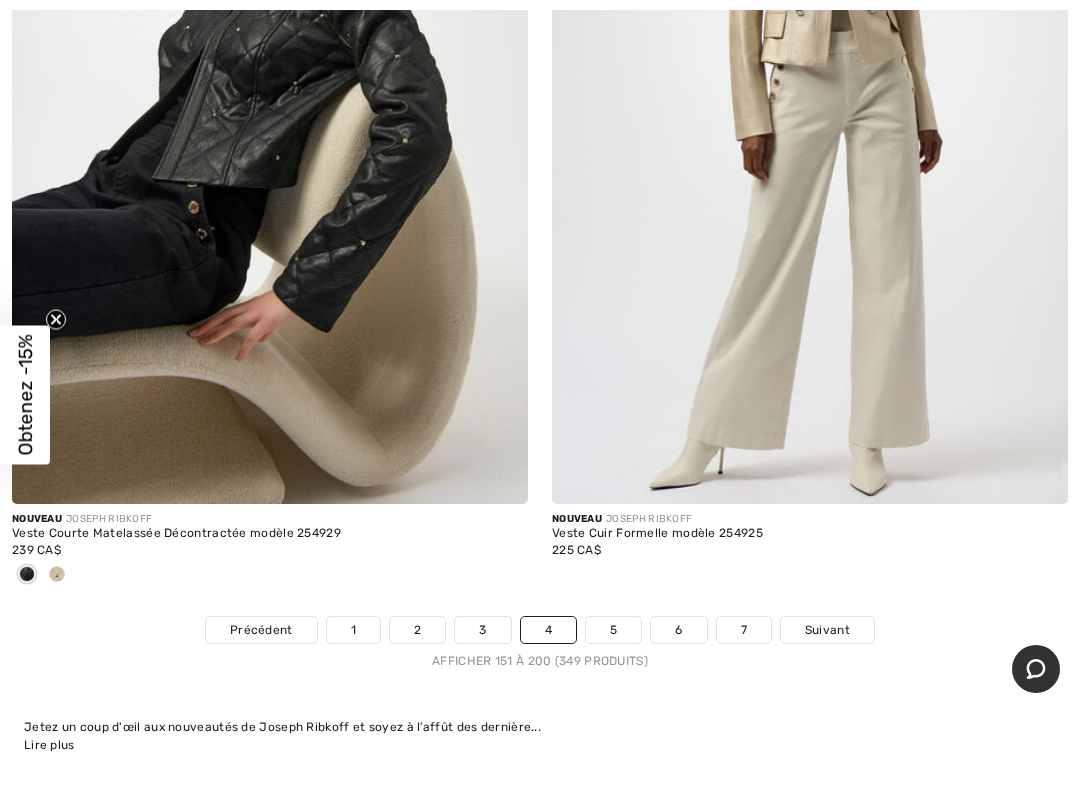 click on "5" at bounding box center [613, 630] 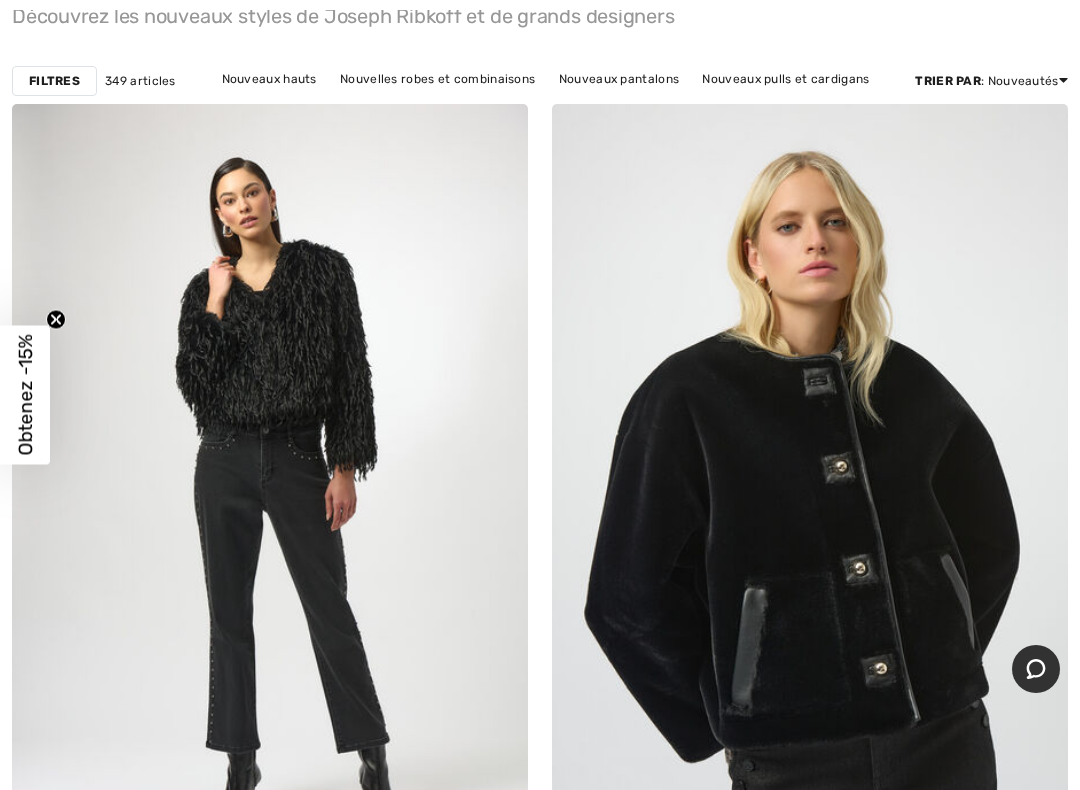 scroll, scrollTop: 345, scrollLeft: 0, axis: vertical 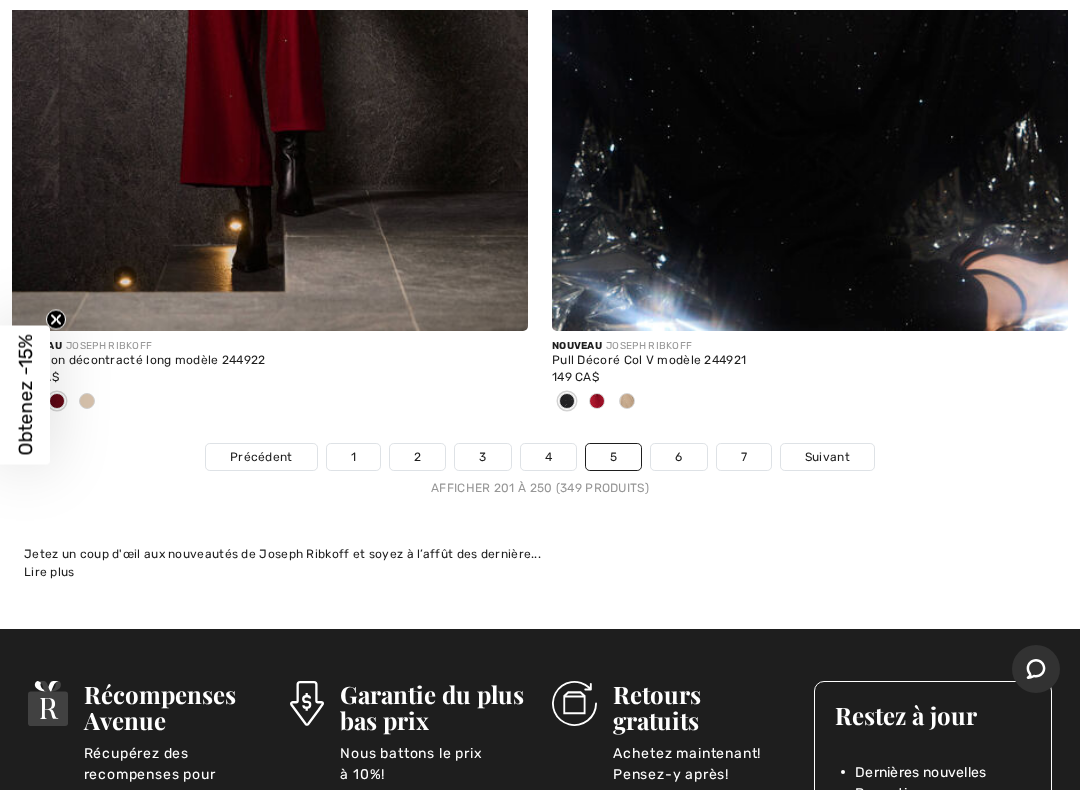 click on "6" at bounding box center [678, 457] 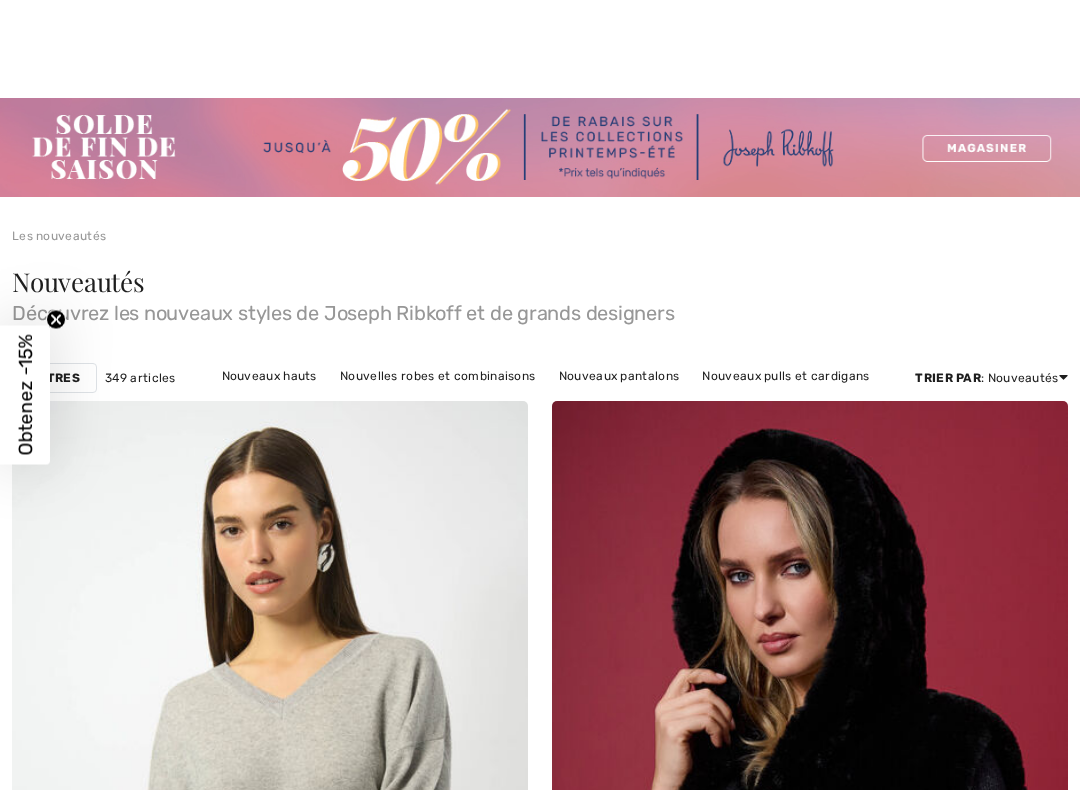 scroll, scrollTop: 915, scrollLeft: 0, axis: vertical 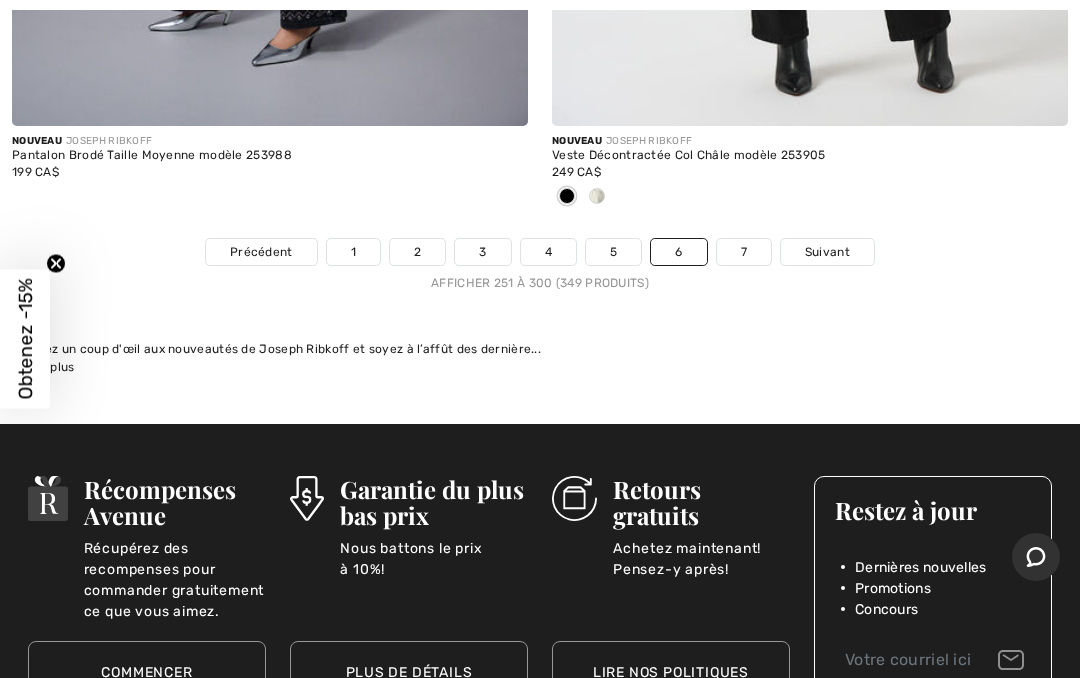 click on "7" at bounding box center (744, 252) 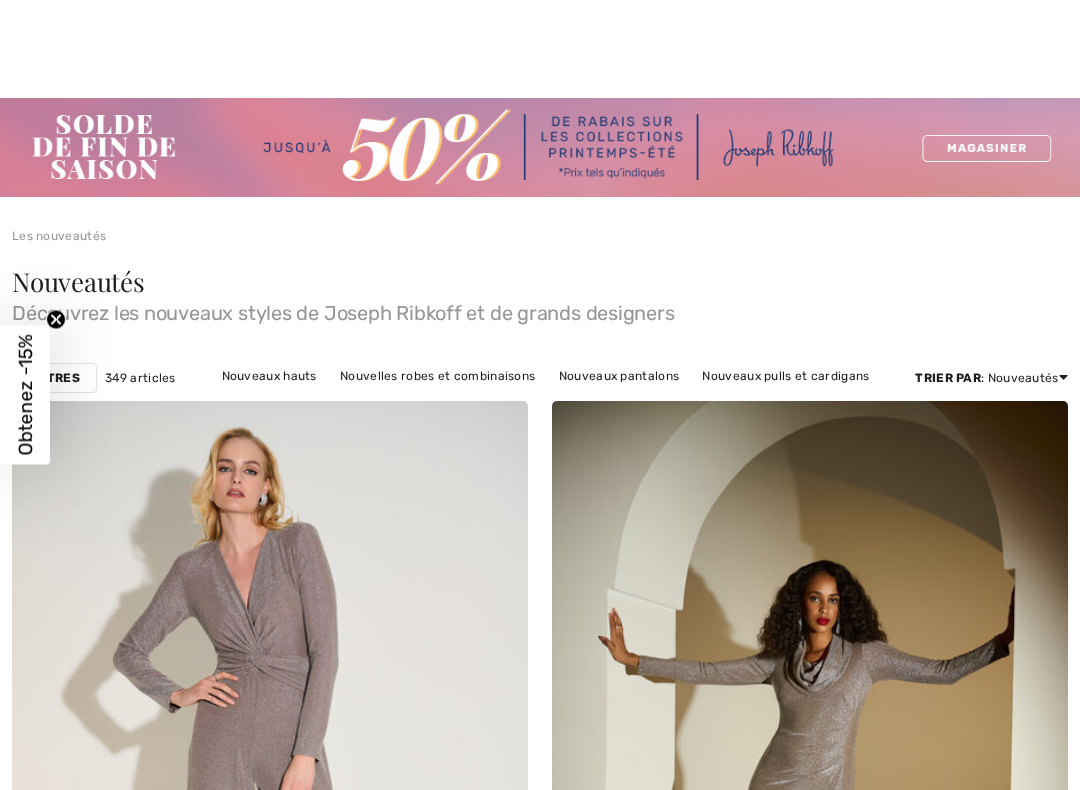 scroll, scrollTop: 439, scrollLeft: 0, axis: vertical 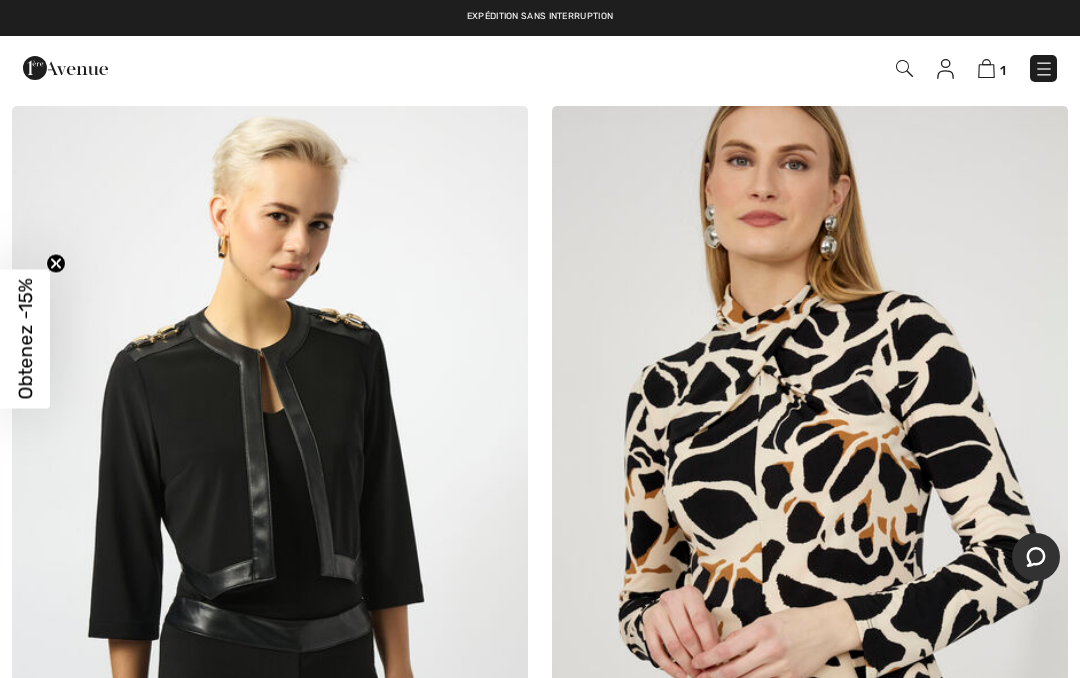 click at bounding box center (986, 68) 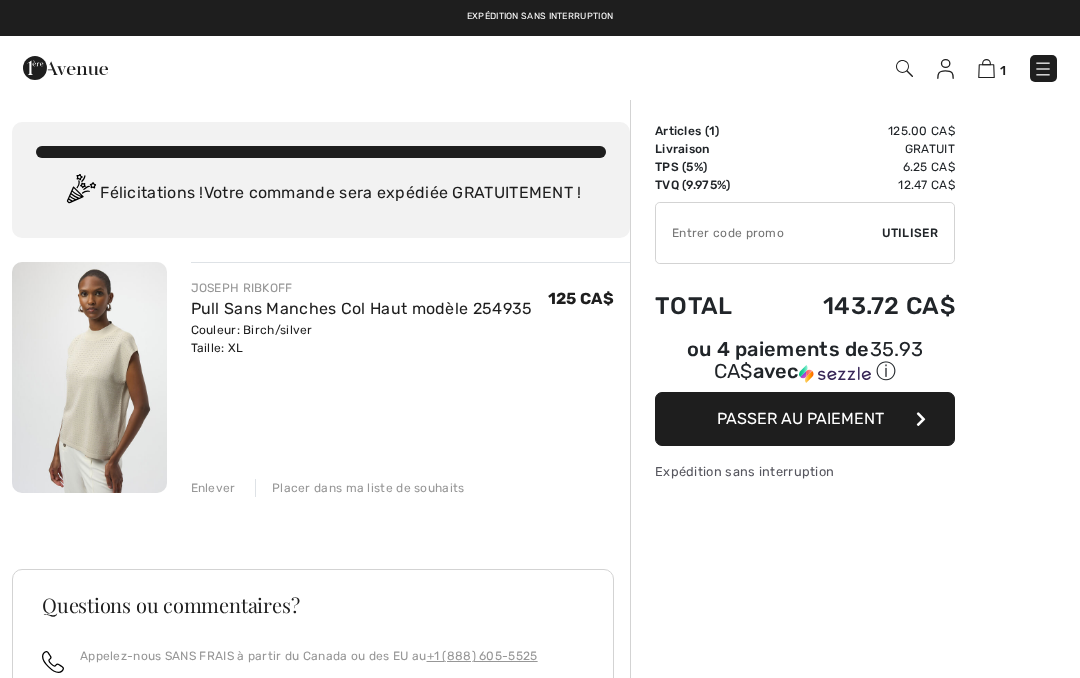 scroll, scrollTop: 0, scrollLeft: 0, axis: both 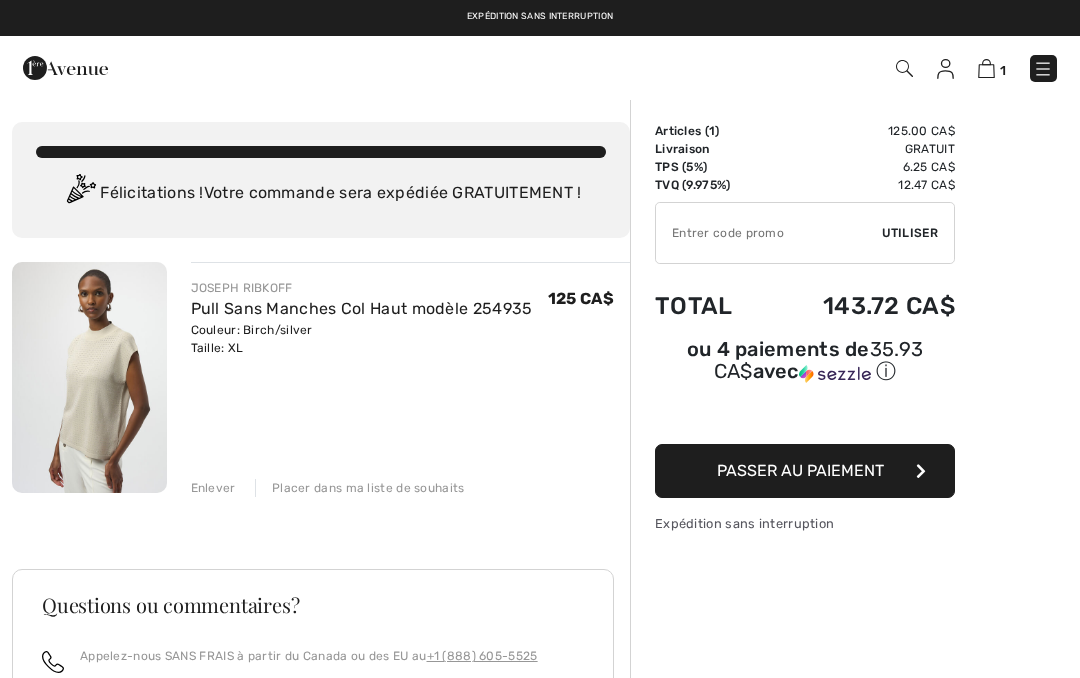 click on "Pull Sans Manches Col Haut modèle 254935" at bounding box center (362, 308) 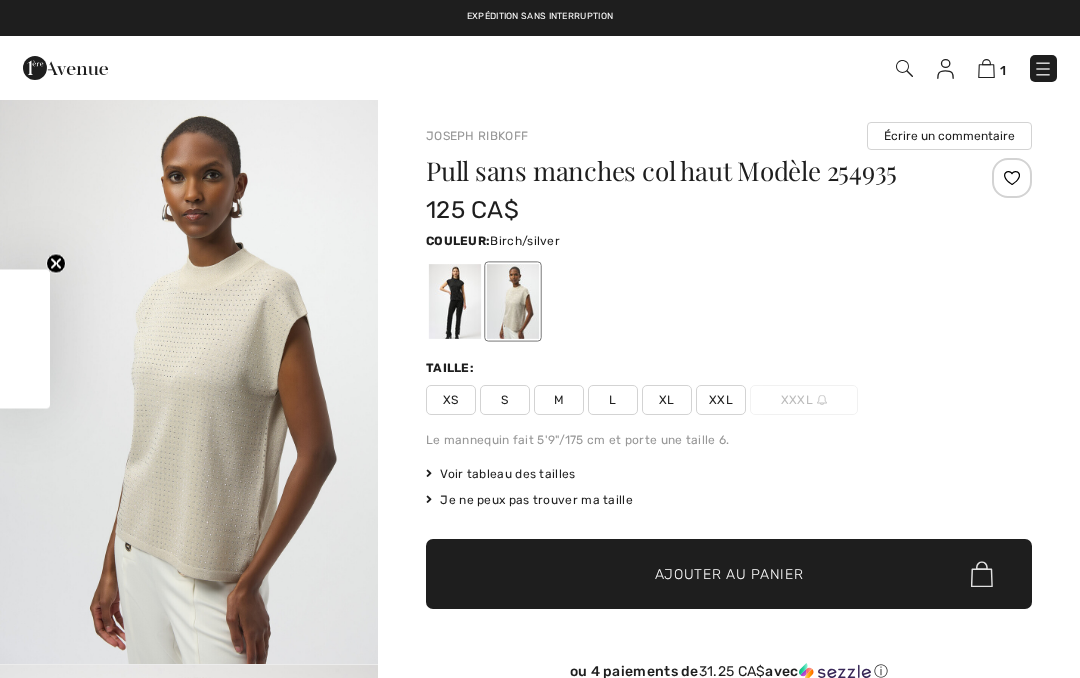 scroll, scrollTop: 0, scrollLeft: 0, axis: both 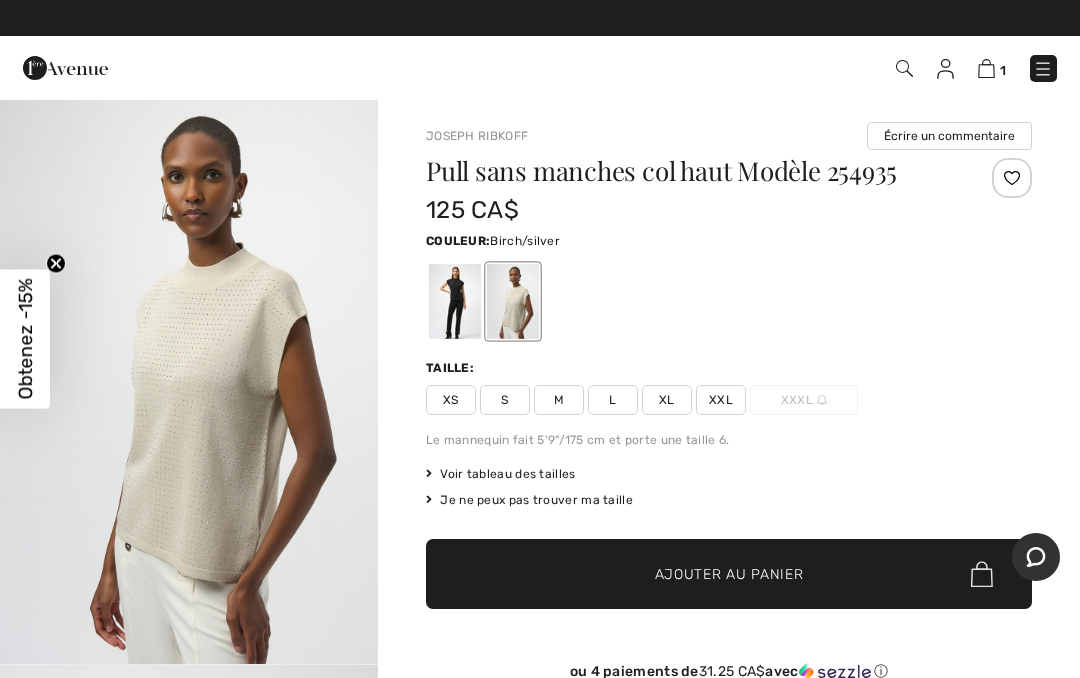 click at bounding box center [986, 68] 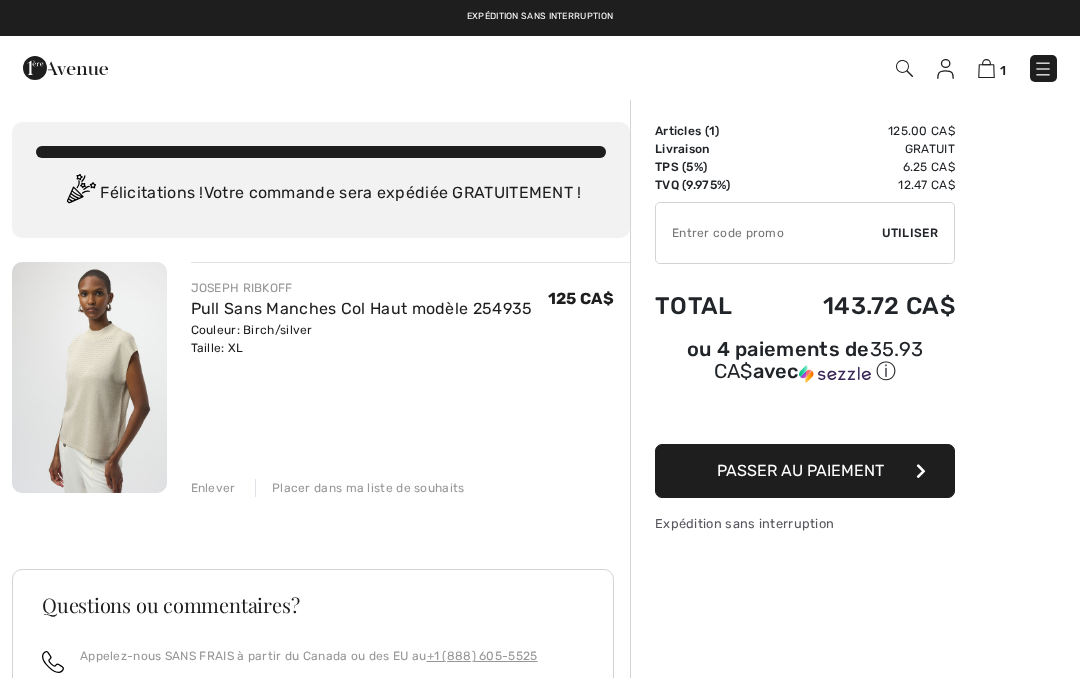 scroll, scrollTop: 0, scrollLeft: 0, axis: both 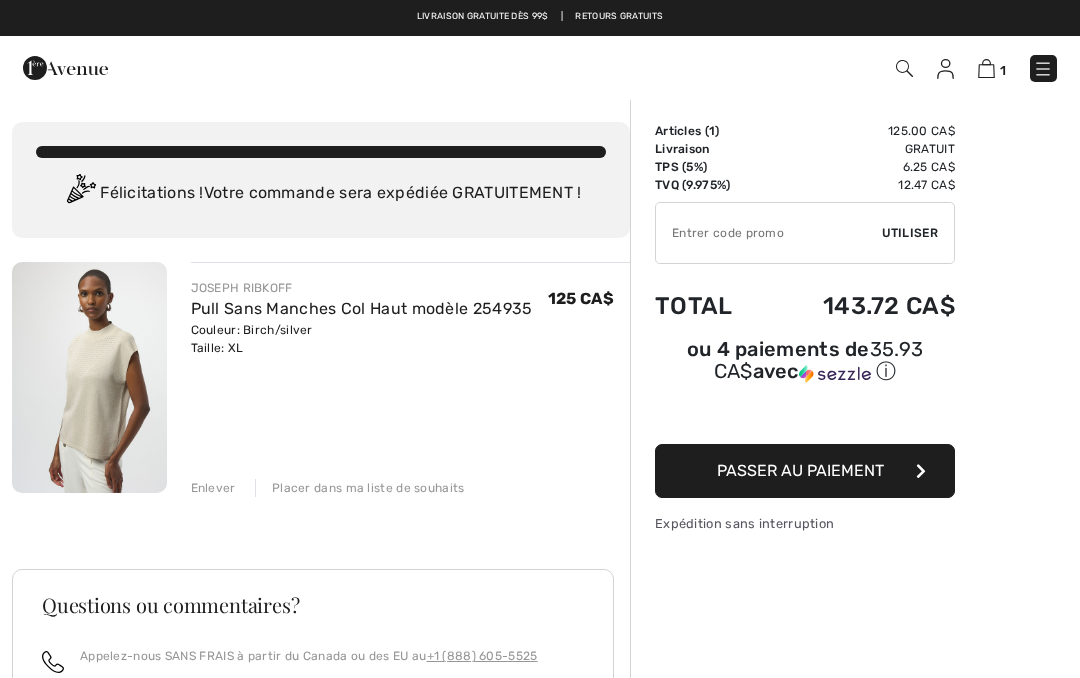 click on "Passer au paiement" at bounding box center [800, 470] 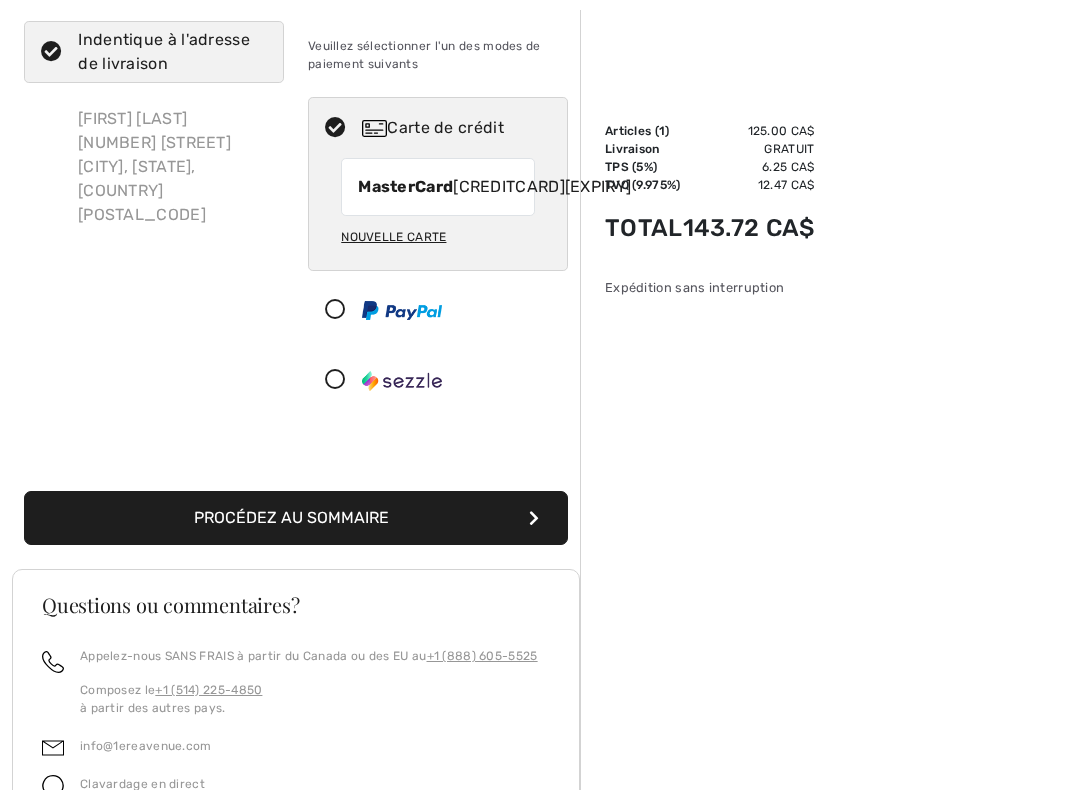 scroll, scrollTop: 140, scrollLeft: 0, axis: vertical 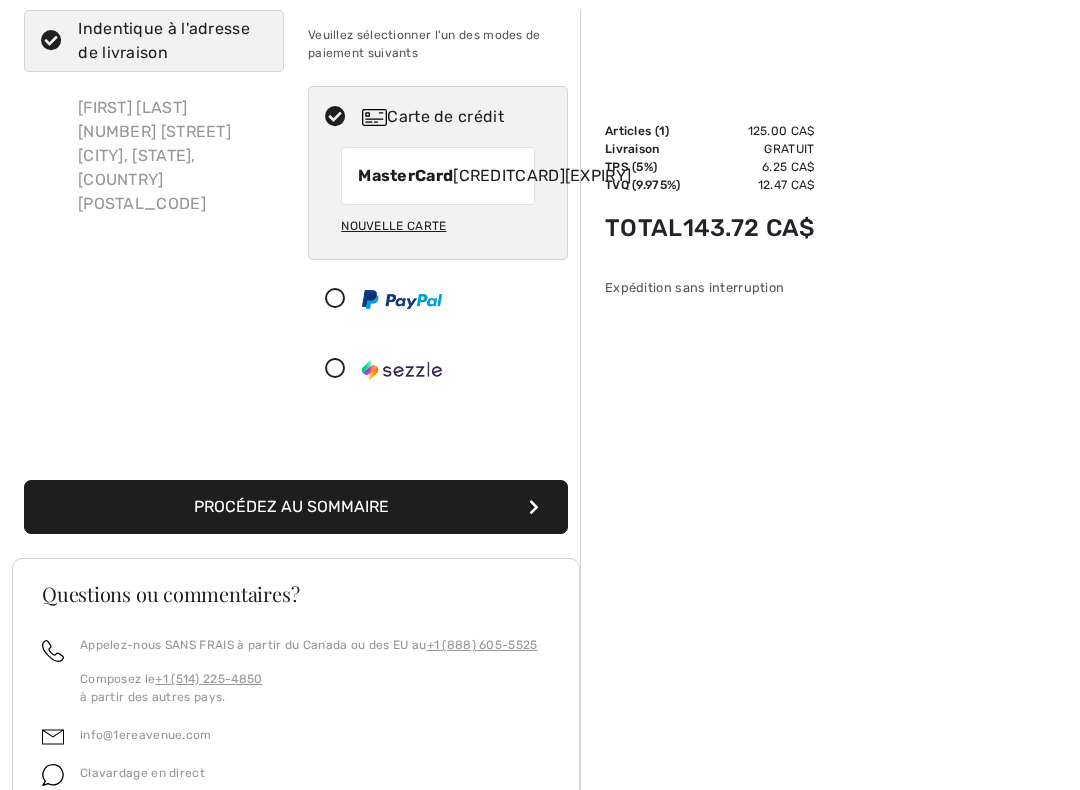 click on "Procédez au sommaire" at bounding box center (296, 508) 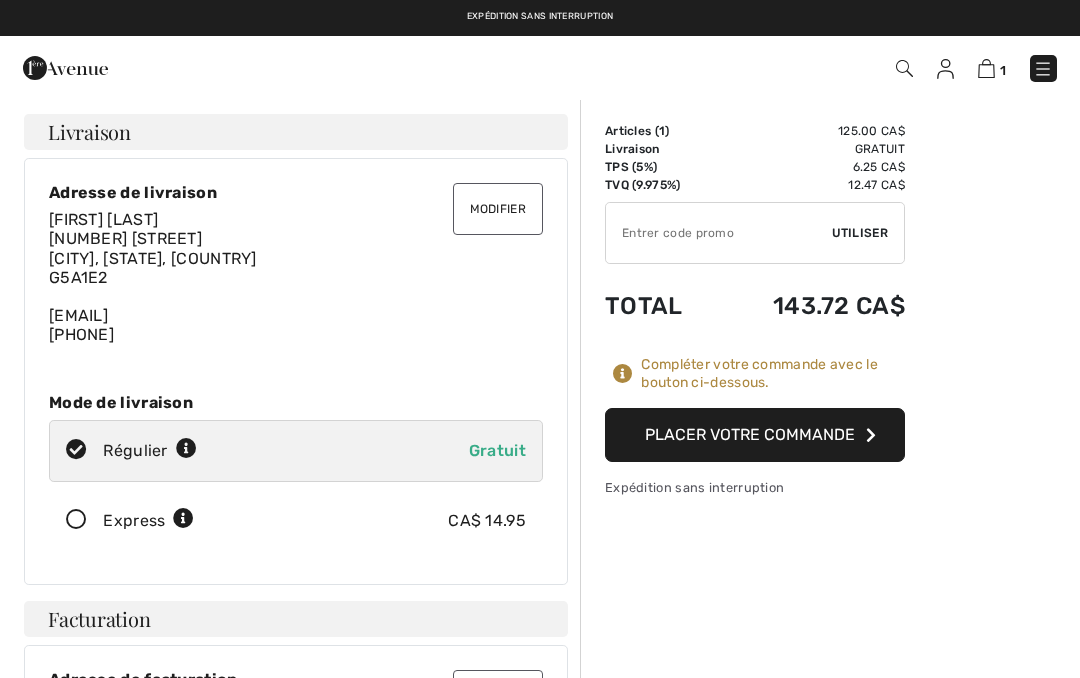 scroll, scrollTop: 0, scrollLeft: 0, axis: both 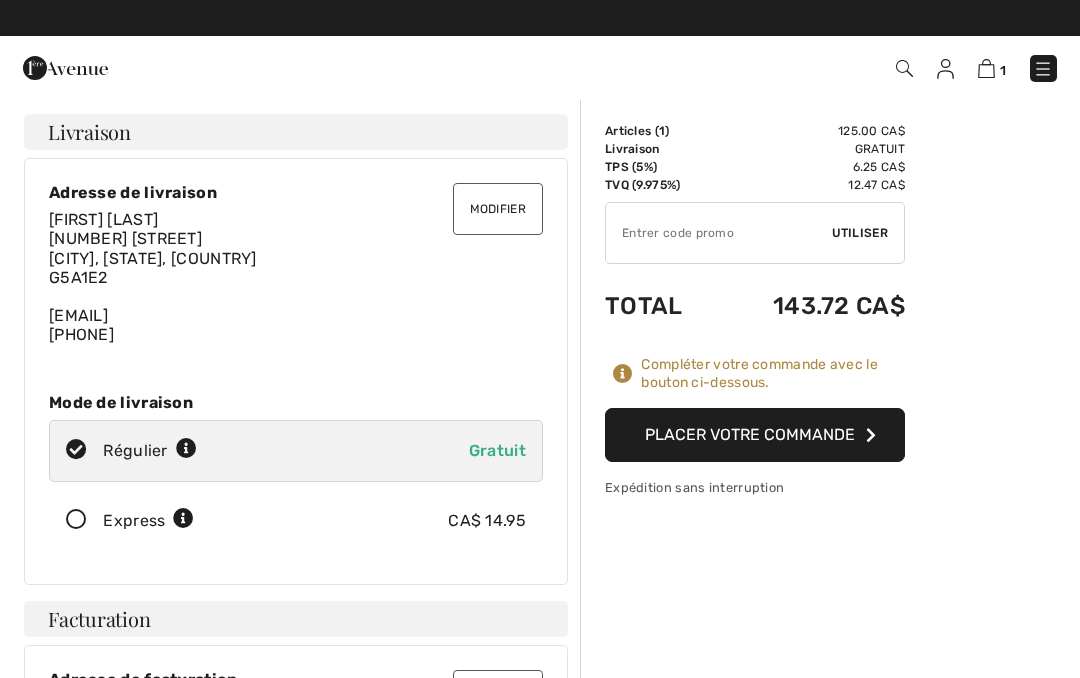 click on "Placer votre commande" at bounding box center (755, 435) 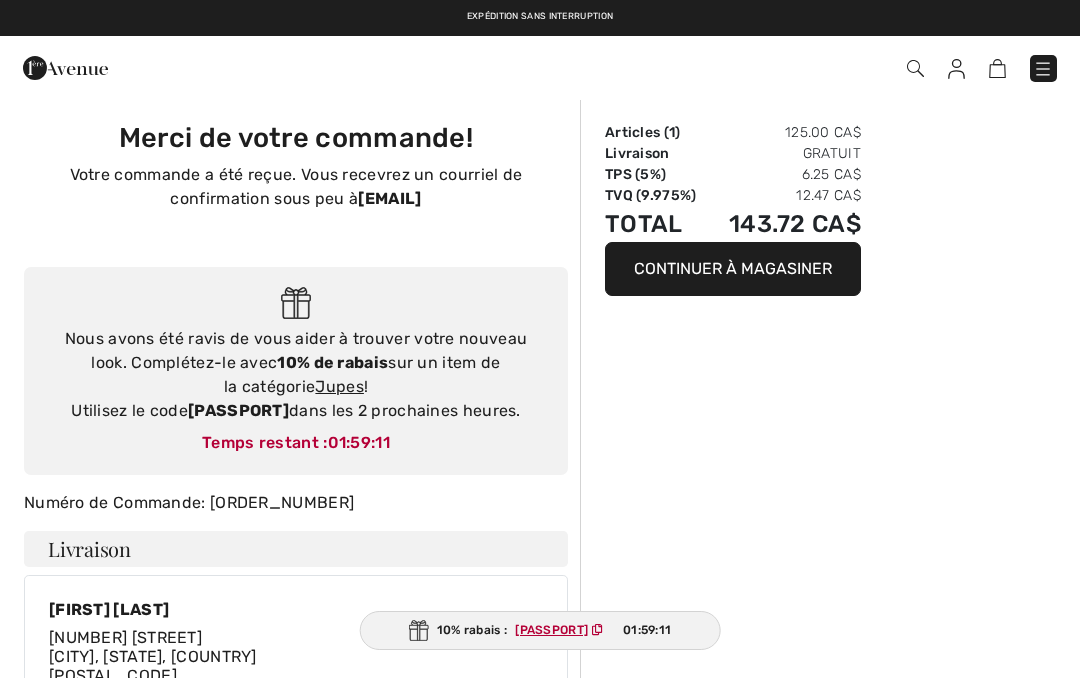 scroll, scrollTop: 0, scrollLeft: 0, axis: both 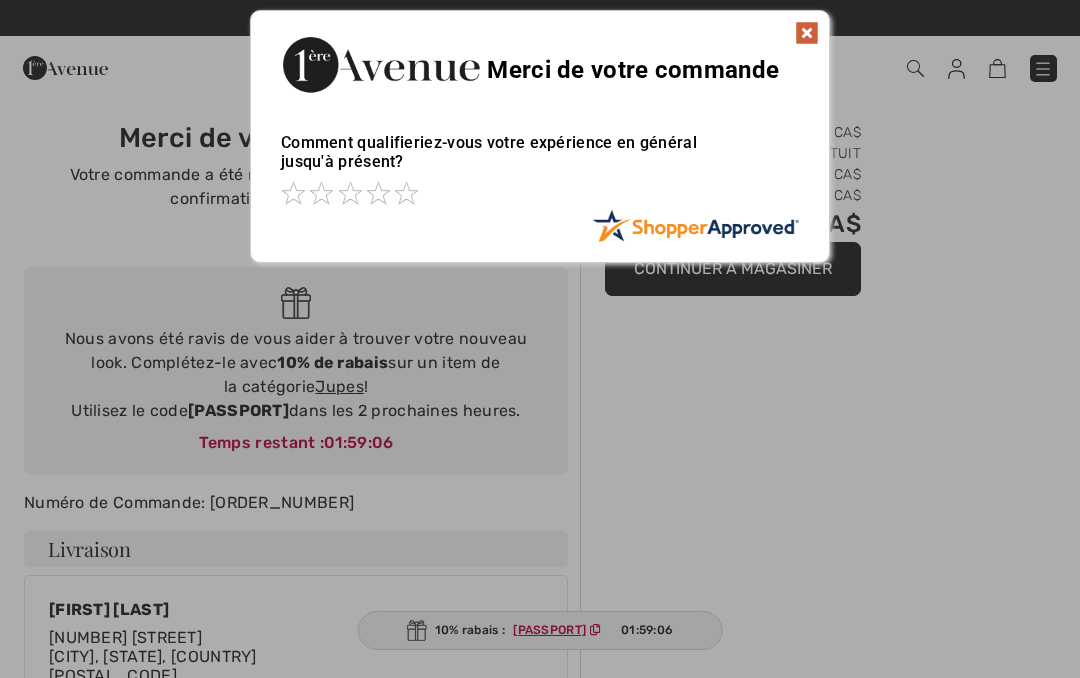 click at bounding box center (807, 33) 